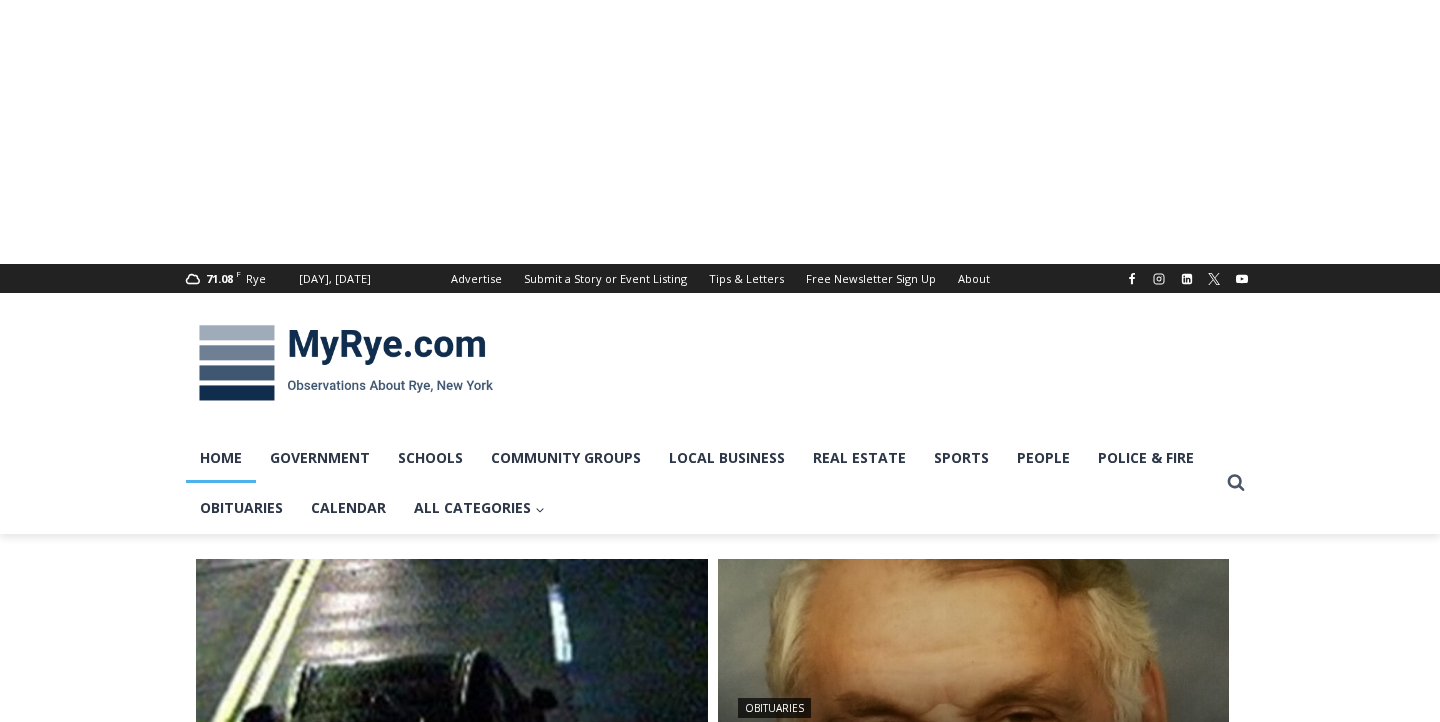scroll, scrollTop: 0, scrollLeft: 0, axis: both 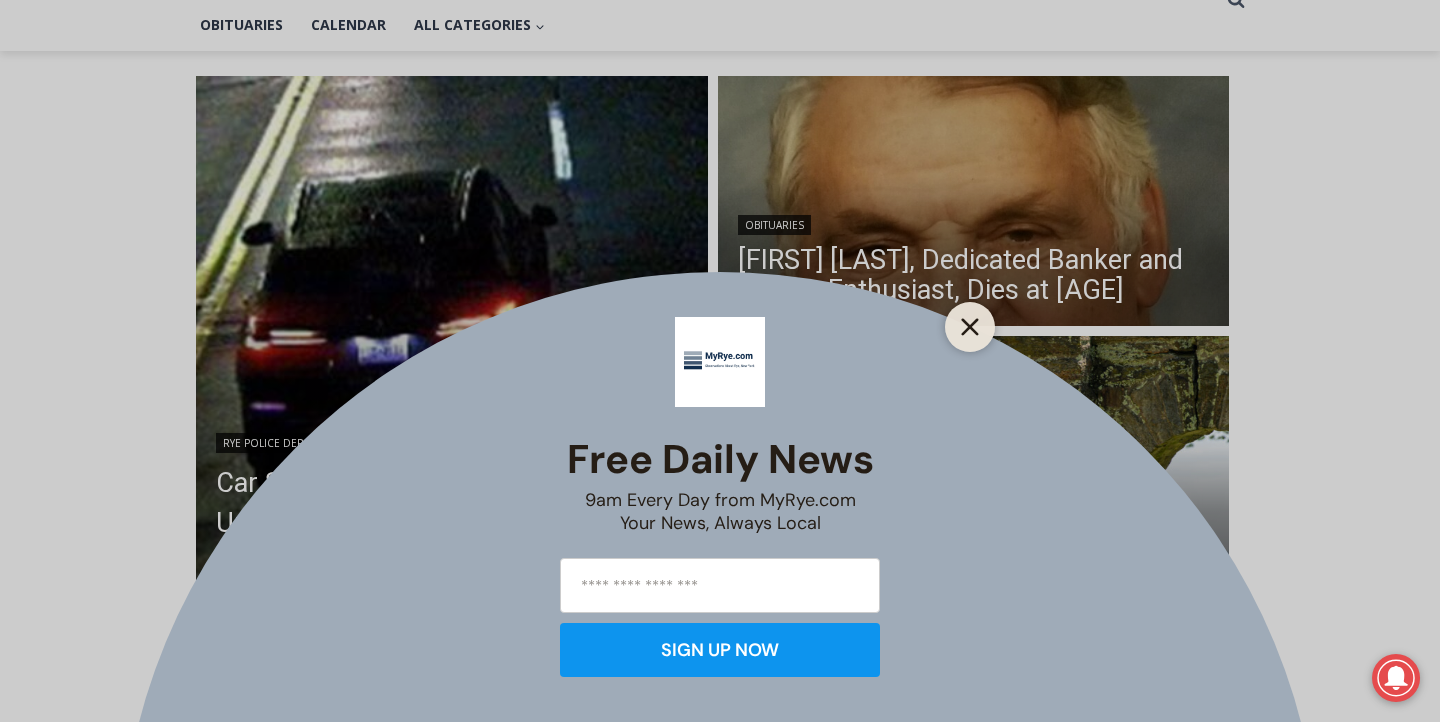click 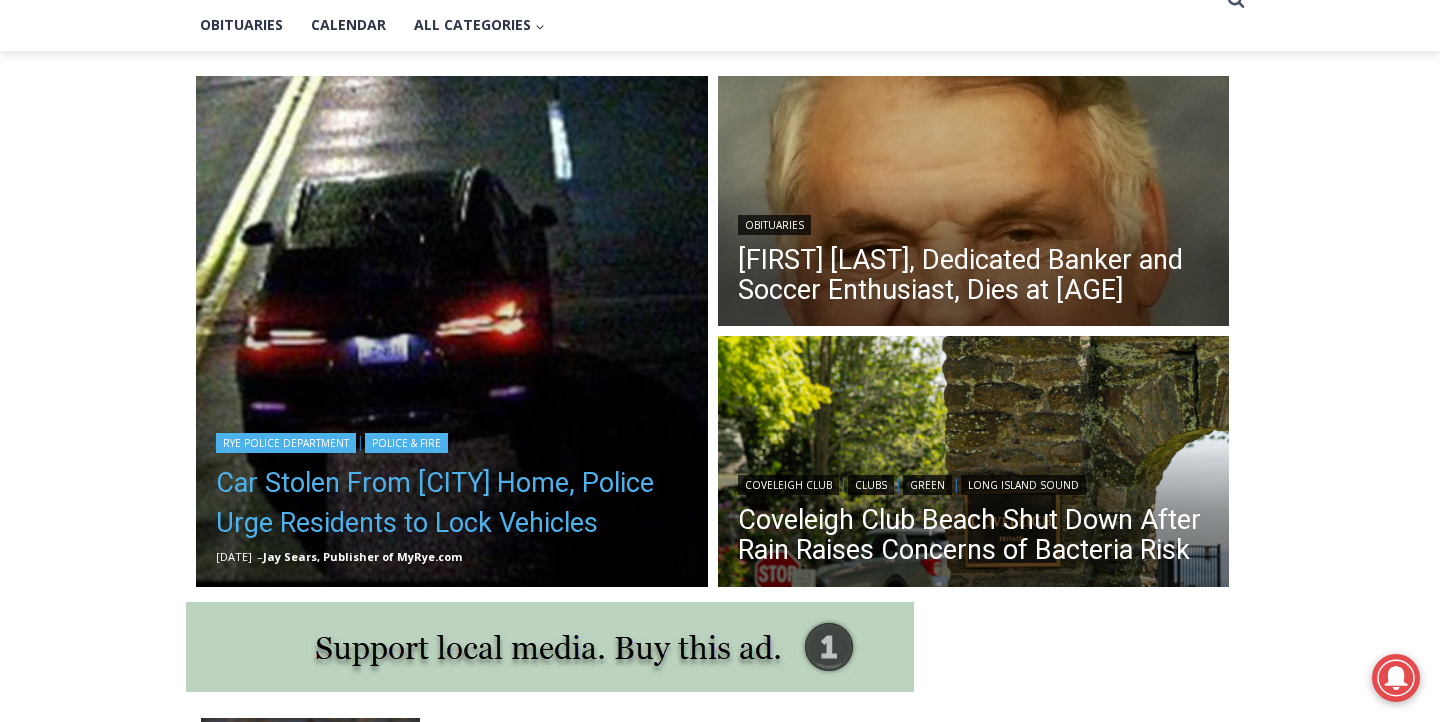 click on "Car Stolen From Rye Home, Police Urge Residents to Lock Vehicles" at bounding box center [452, 503] 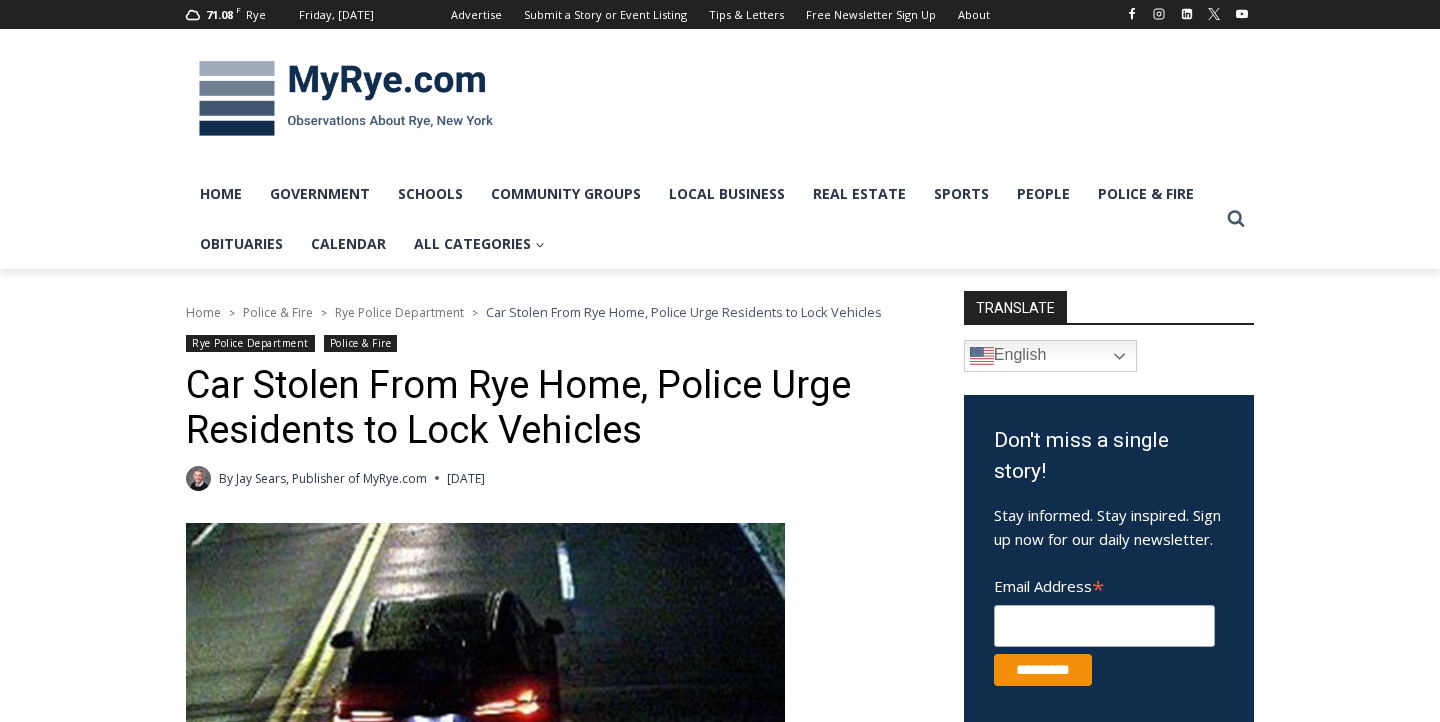 scroll, scrollTop: 0, scrollLeft: 0, axis: both 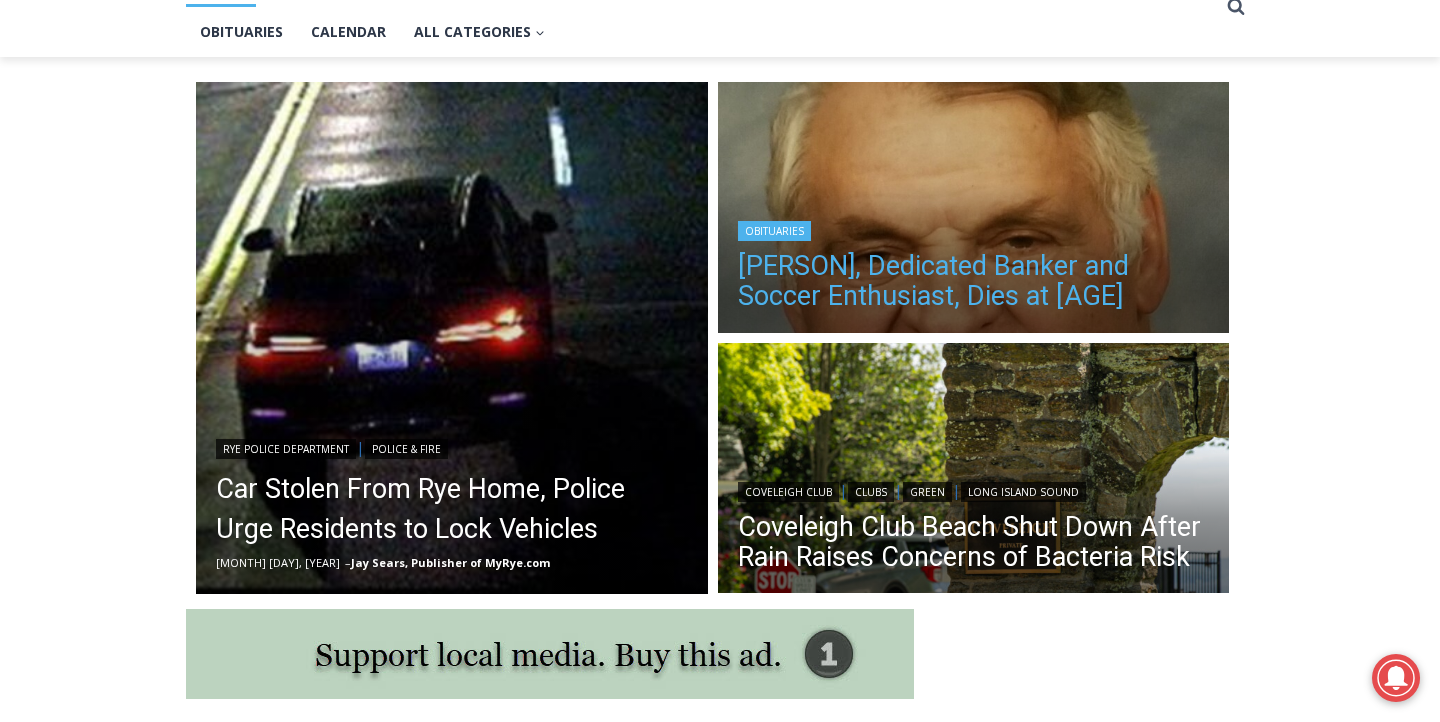 click on "[FIRST] [LAST], Dedicated Banker and Soccer Enthusiast, Dies at [AGE]" at bounding box center (974, 281) 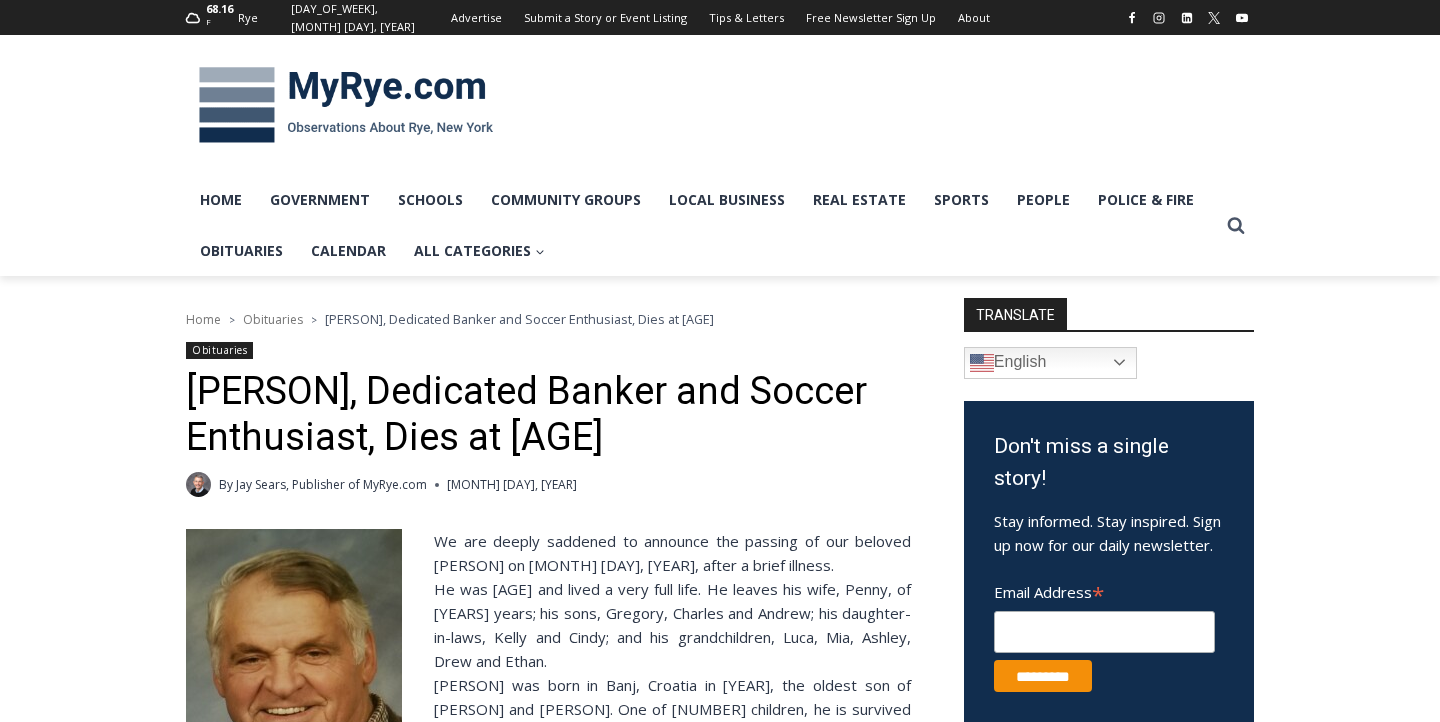 scroll, scrollTop: 0, scrollLeft: 0, axis: both 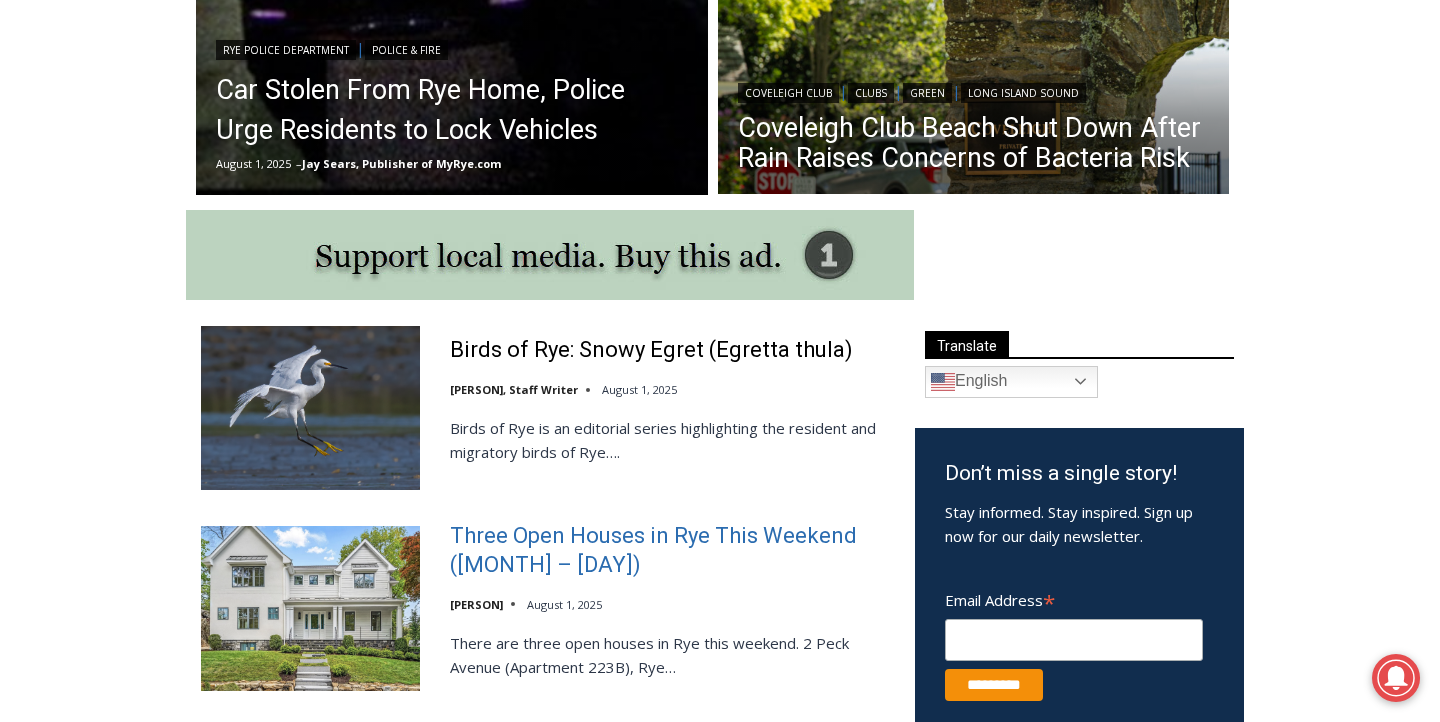click on "Three Open Houses in [CITY] This Weekend ([MONTH] [DAY] – [DAY])" at bounding box center (669, 550) 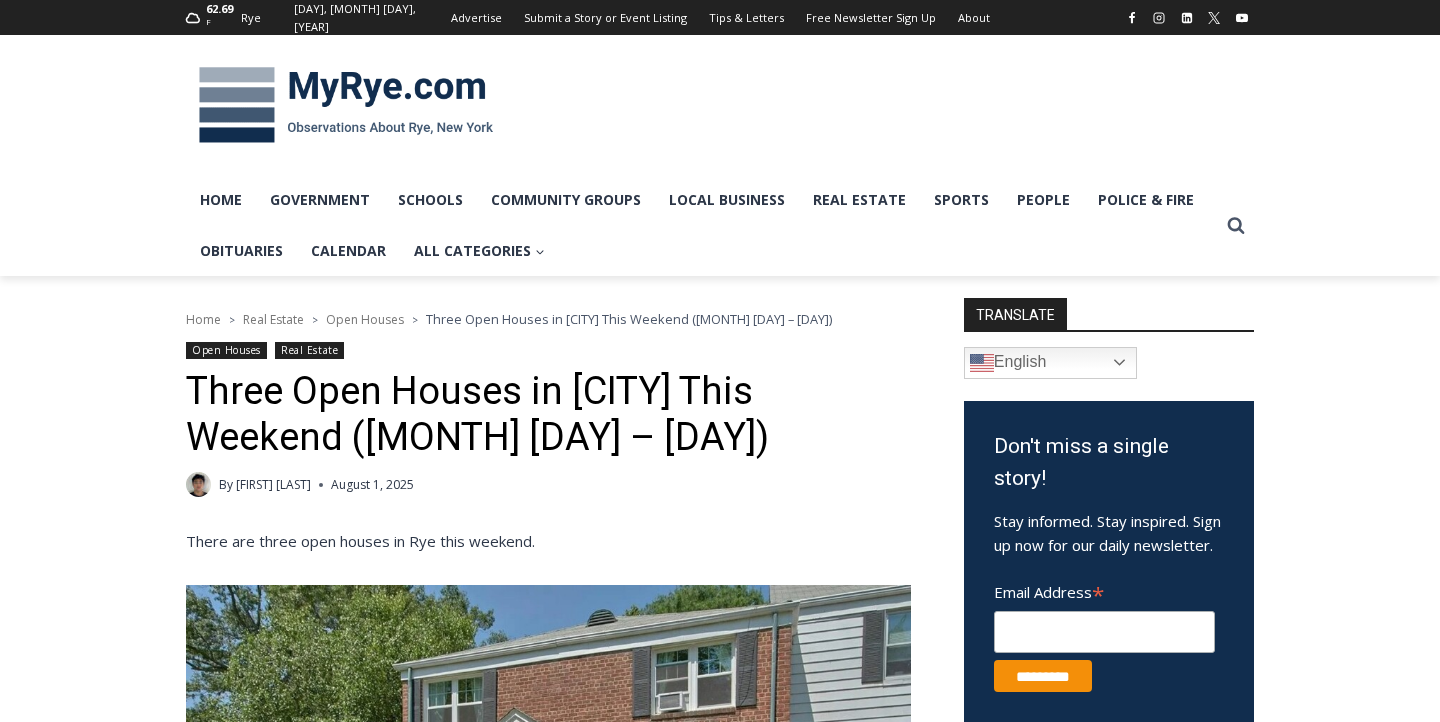 scroll, scrollTop: 0, scrollLeft: 0, axis: both 